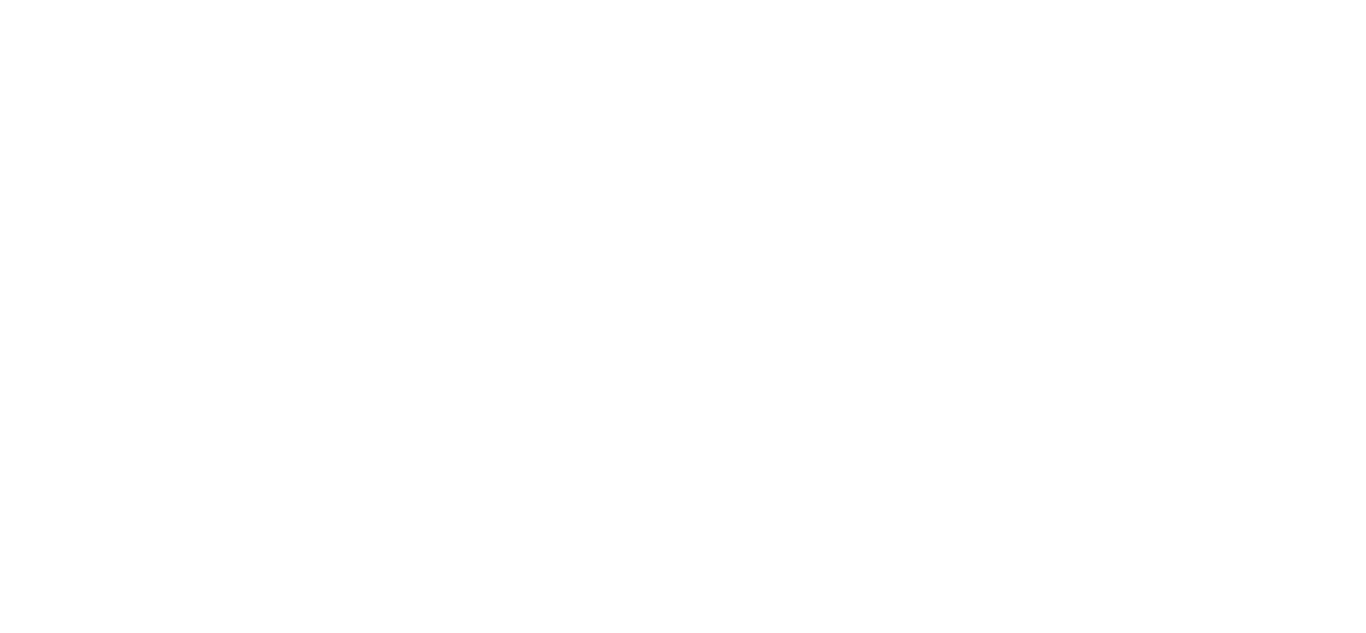 scroll, scrollTop: 0, scrollLeft: 0, axis: both 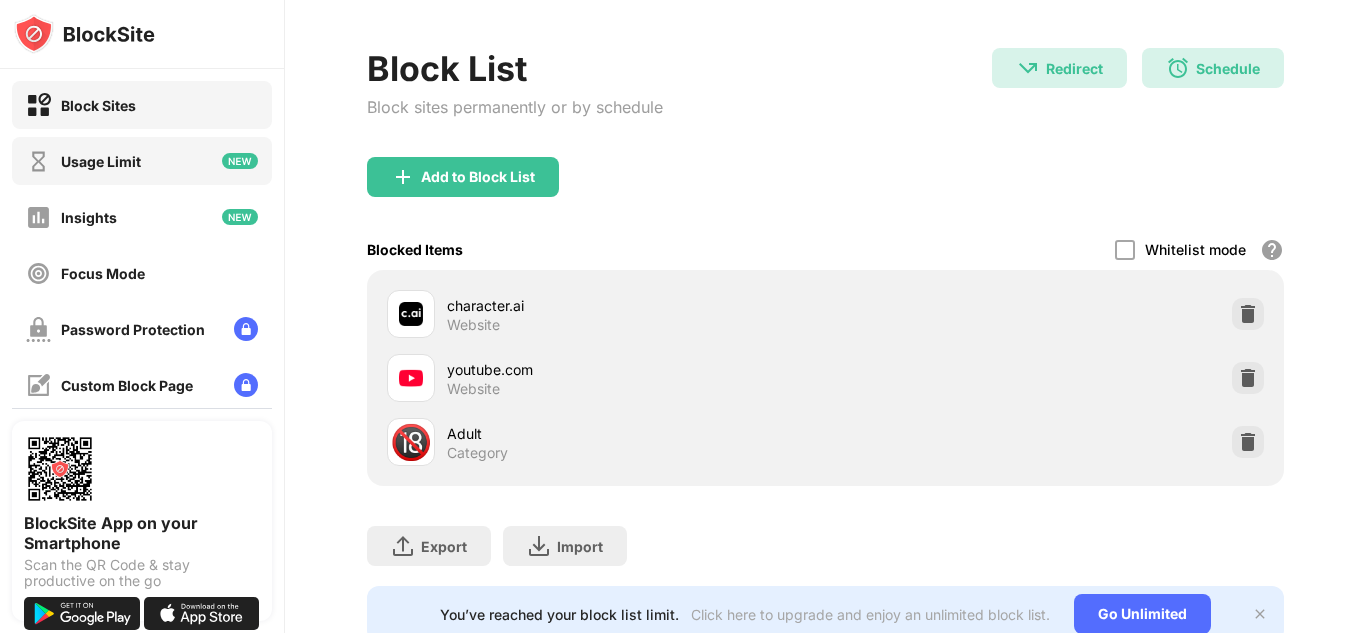 click on "Usage Limit" at bounding box center [142, 161] 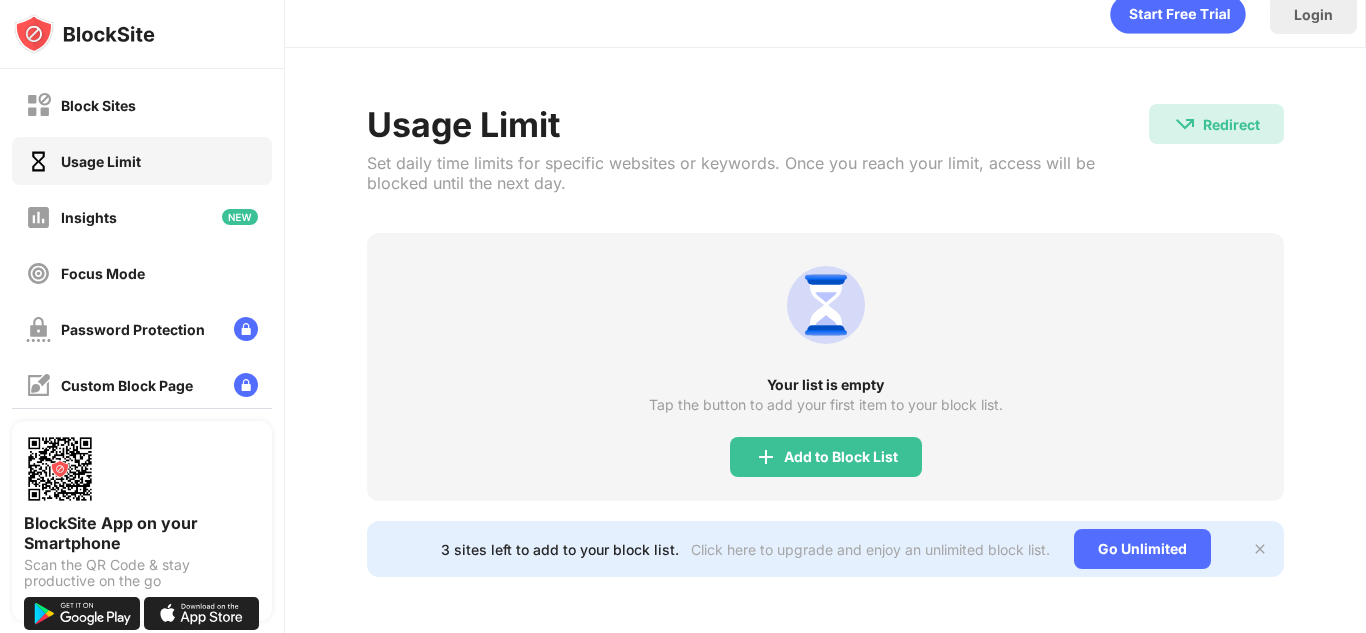 scroll, scrollTop: 36, scrollLeft: 0, axis: vertical 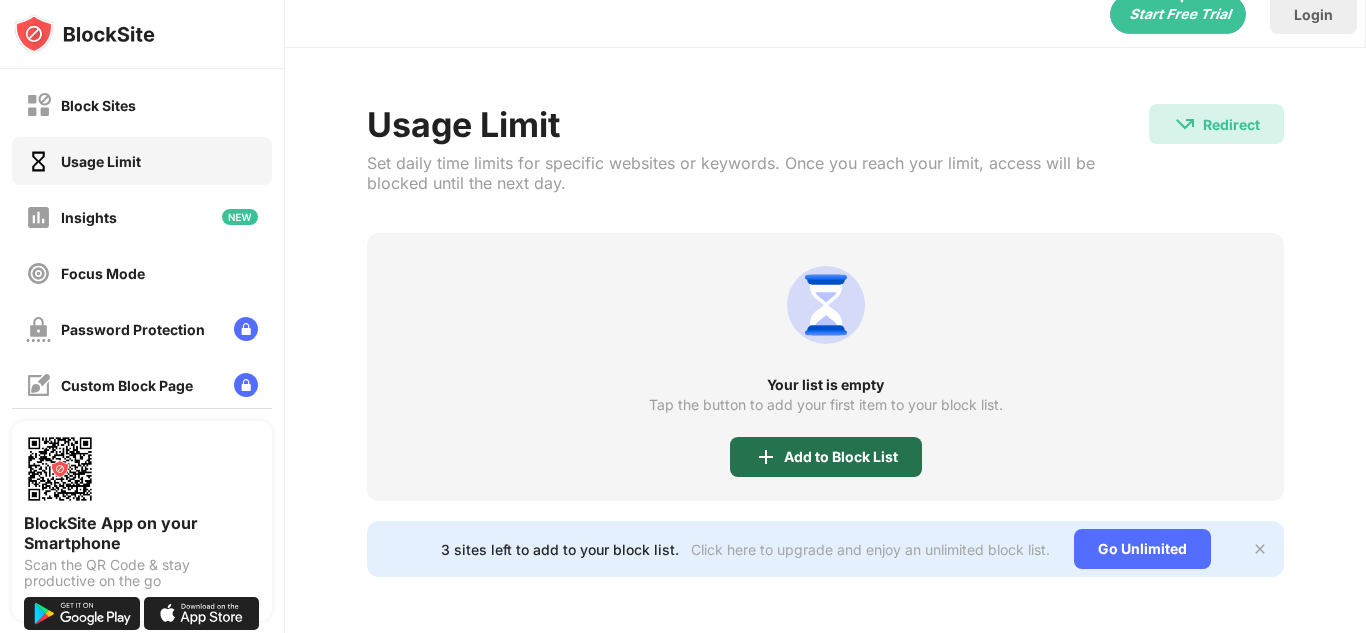 click on "Add to Block List" at bounding box center (826, 457) 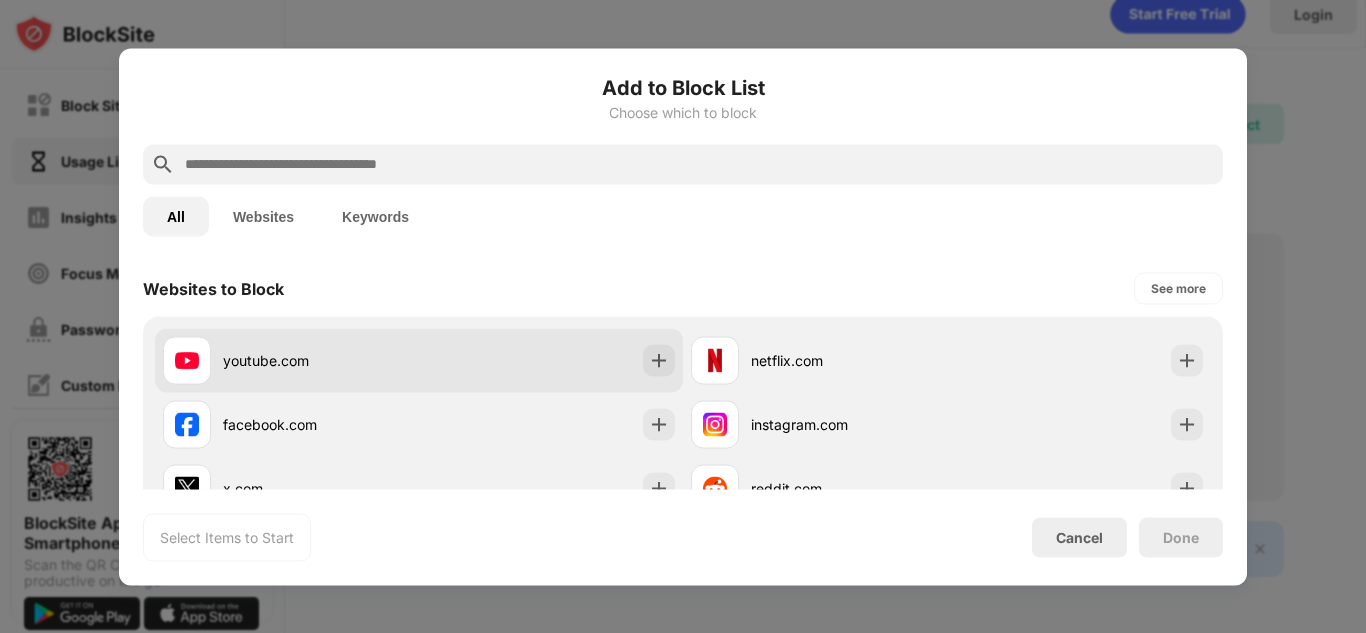 click on "youtube.com" at bounding box center [419, 360] 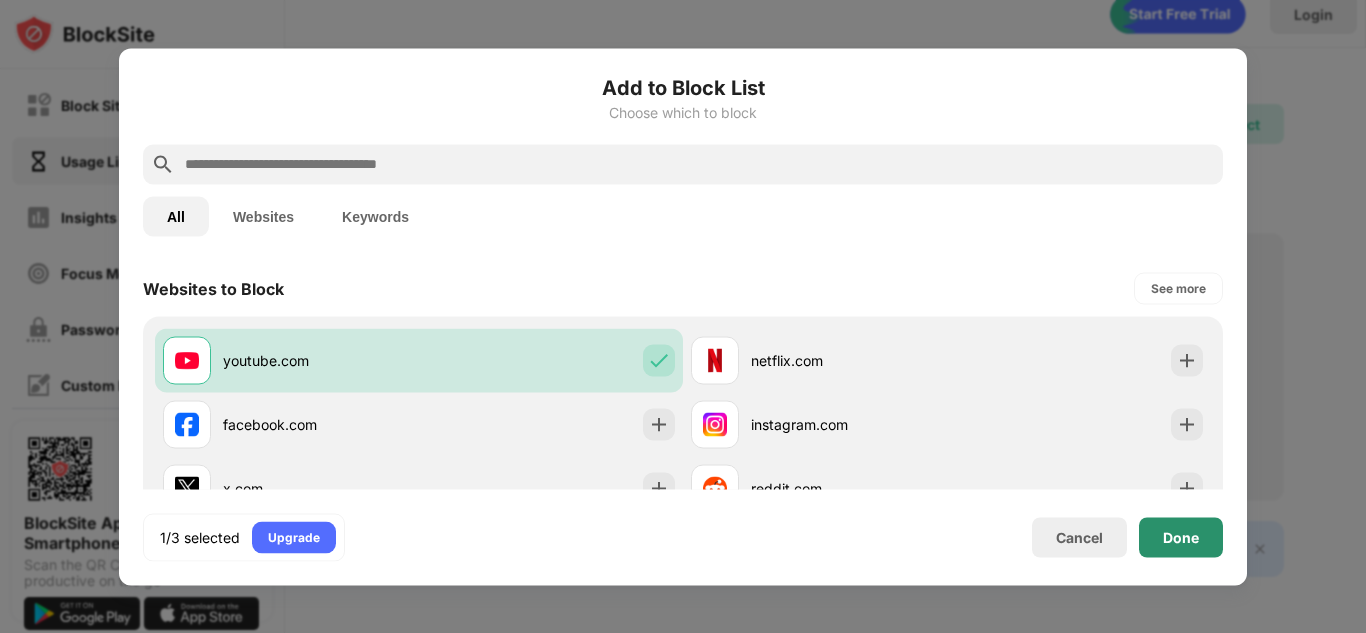 click on "Done" at bounding box center [1181, 537] 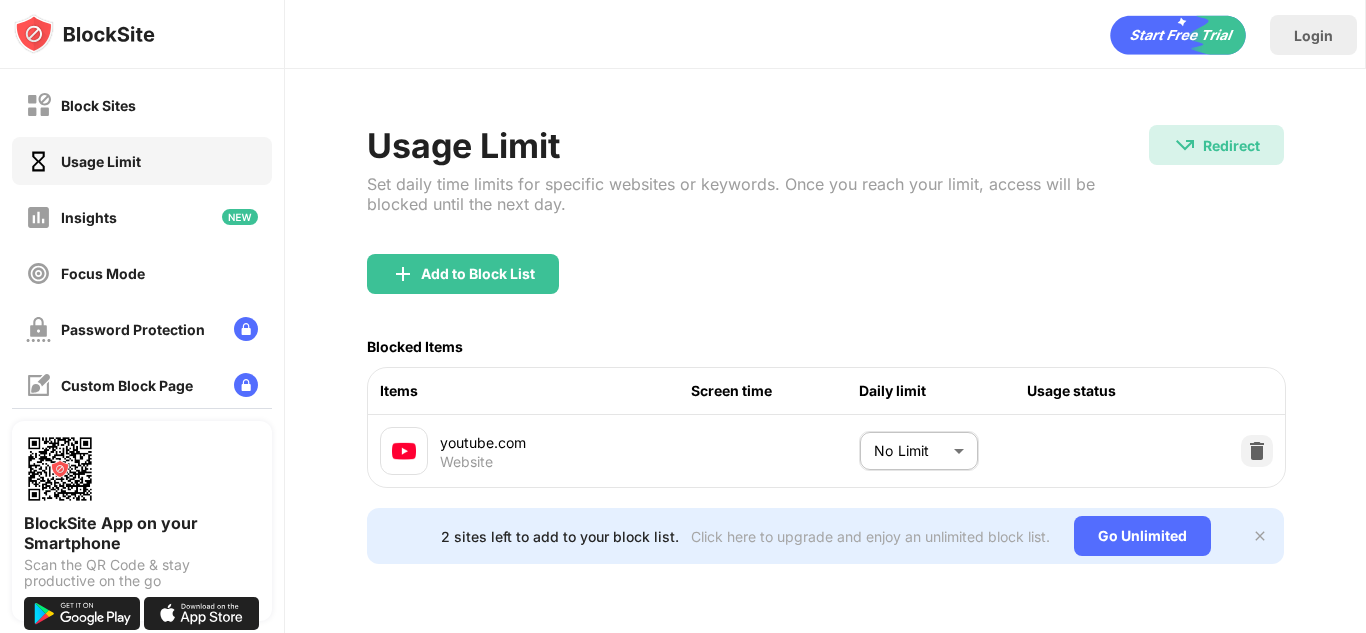 scroll, scrollTop: 0, scrollLeft: 0, axis: both 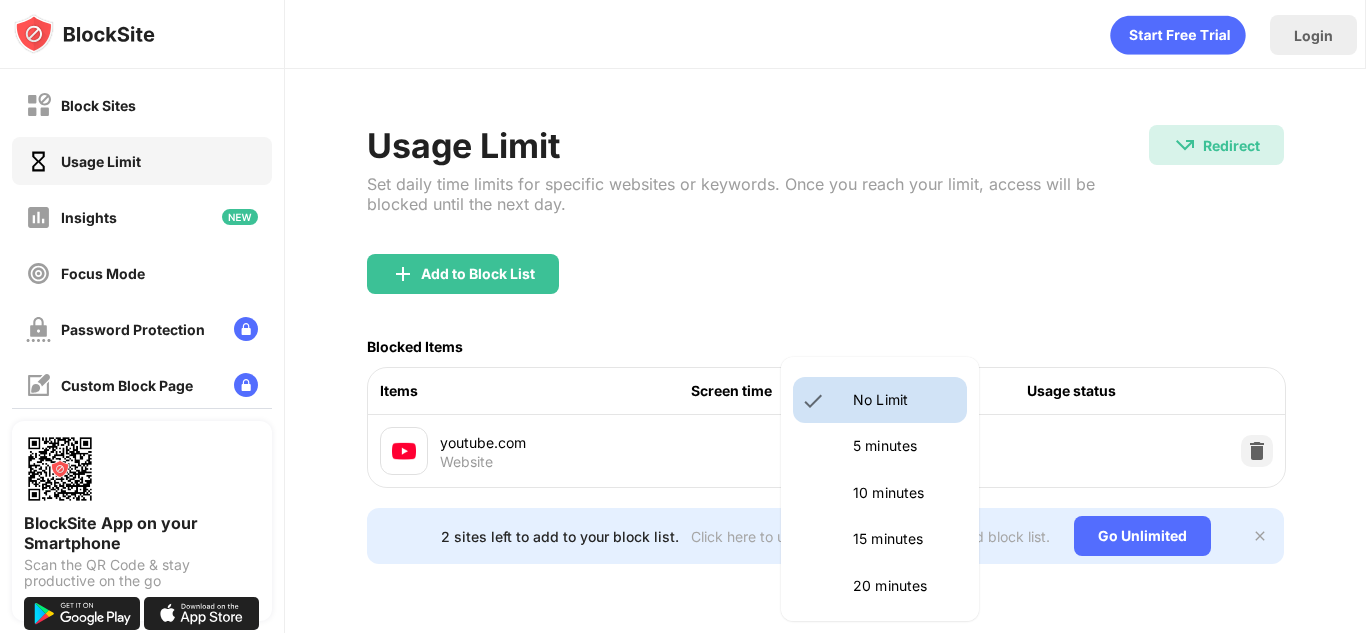 click on "Block Sites Usage Limit Insights Focus Mode Password Protection Custom Block Page Settings About Blocking Sync with other devices Disabled BlockSite App on your Smartphone Scan the QR Code & stay productive on the go Login Usage Limit Set daily time limits for specific websites or keywords. Once you reach your limit, access will be blocked until the next day. Redirect Redirect to black-evey-57.tiiny.site Add to Block List Blocked Items Items Screen time Daily limit Usage status youtube.com Website No Limit ******** ​ 2 sites left to add to your block list. Click here to upgrade and enjoy an unlimited block list. Go Unlimited
No Limit 5 minutes 10 minutes 15 minutes 20 minutes 25 minutes 30 minutes 35 minutes 40 minutes 45 minutes 50 minutes 55 minutes 60 minutes 1.5 hours 2 hours 2.5 hours 3 hours 3.5 hours 4 hours 4.5 hours 5 hours 5.5 hours 6 hours 6.5 hours 7 hours 7.5 hours 8 hours 8.5 hours 9 hours 9.5 hours 10 hours 10.5 hours 11 hours 11.5 hours 12 hours 12.5 hours 13 hours 13.5 hours" at bounding box center [683, 316] 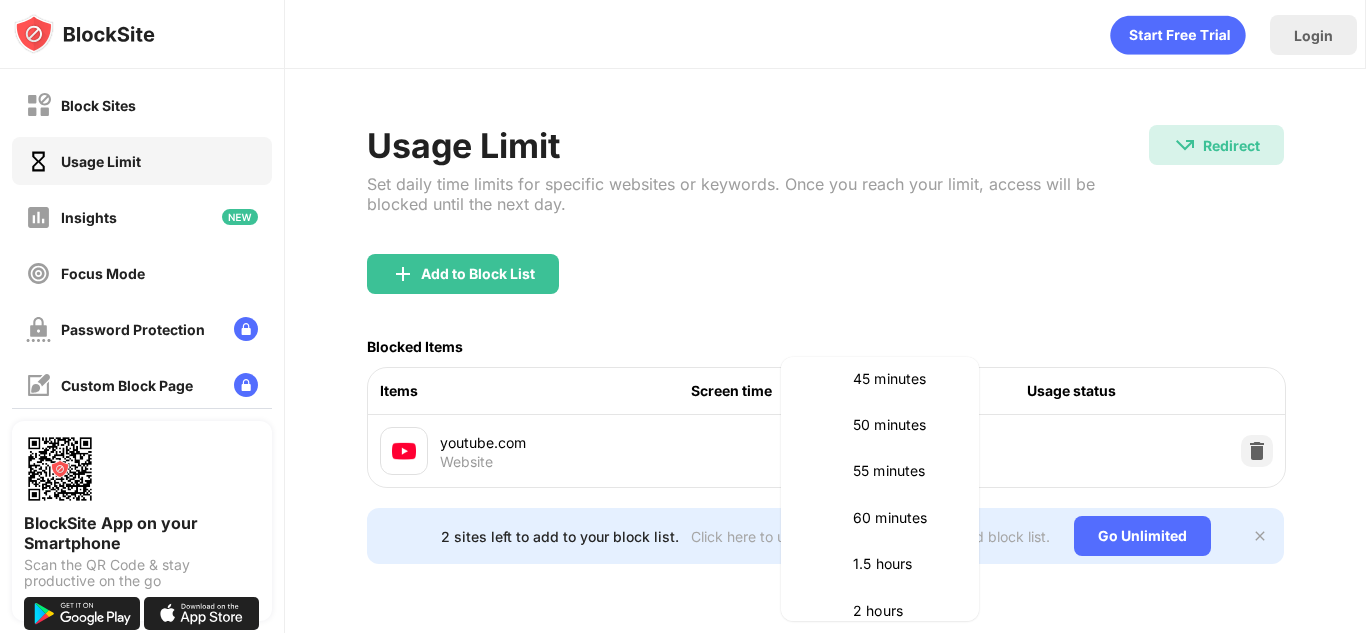 scroll, scrollTop: 488, scrollLeft: 0, axis: vertical 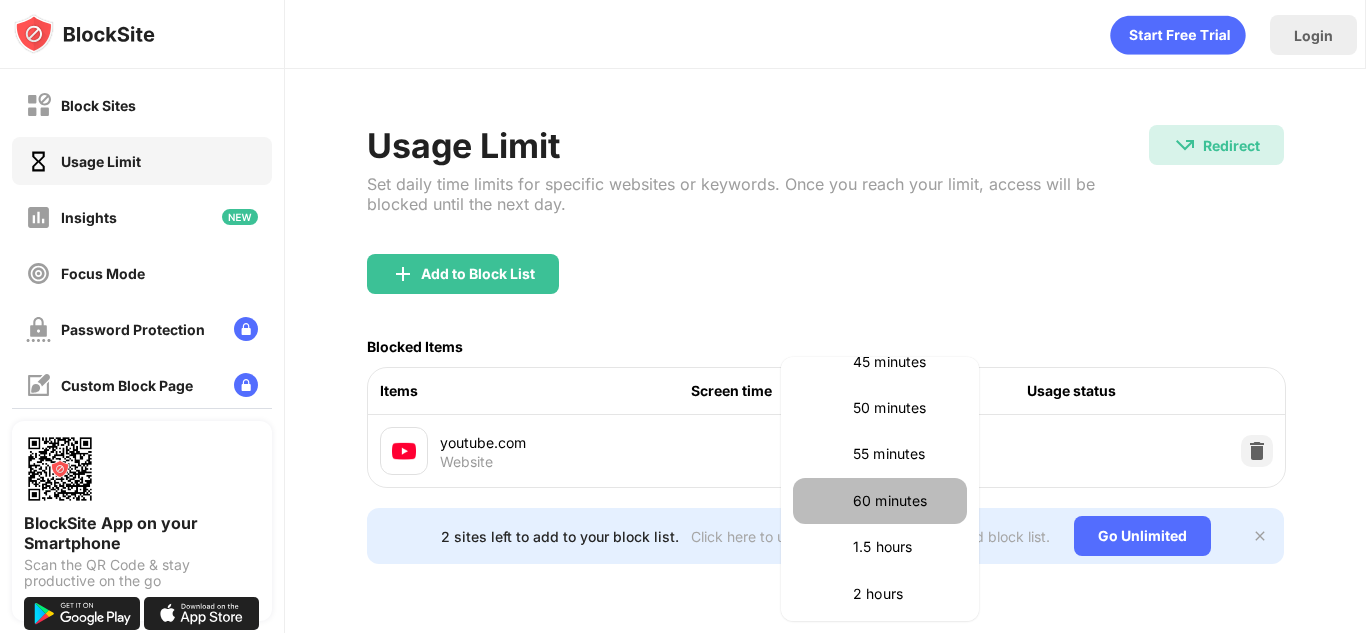 click on "60 minutes" at bounding box center (904, 501) 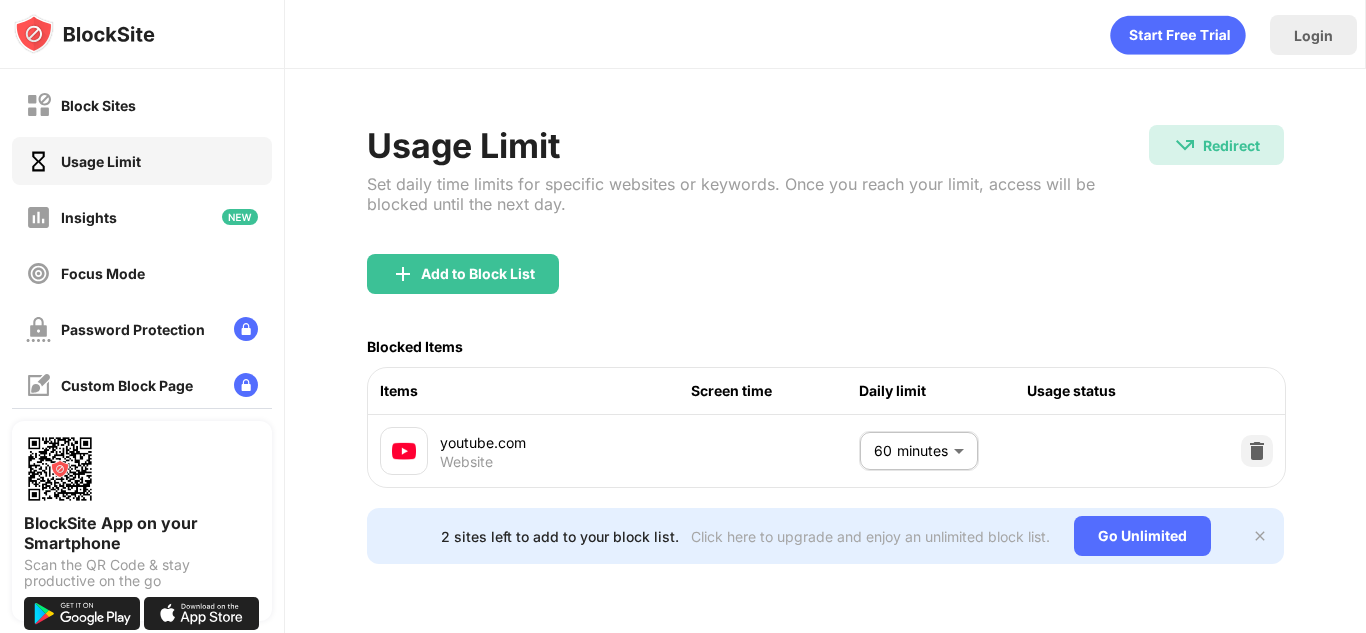 click on "Add to Block List" at bounding box center (825, 290) 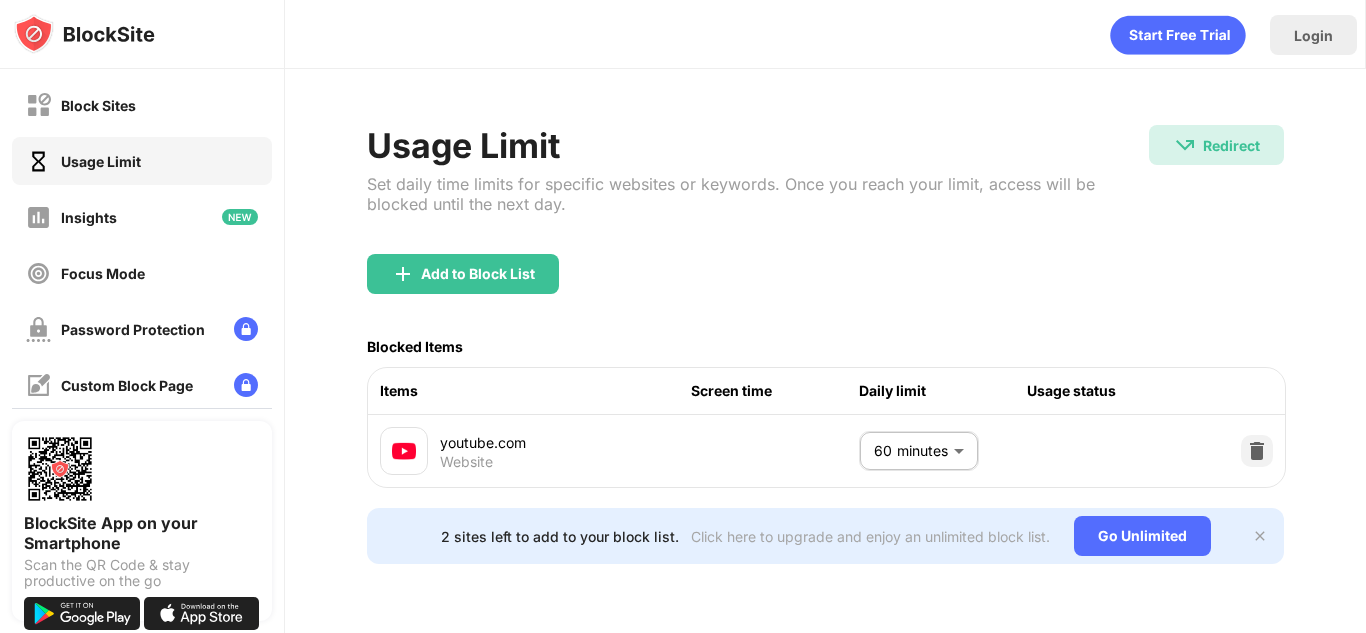 click on "Add to Block List" at bounding box center (825, 290) 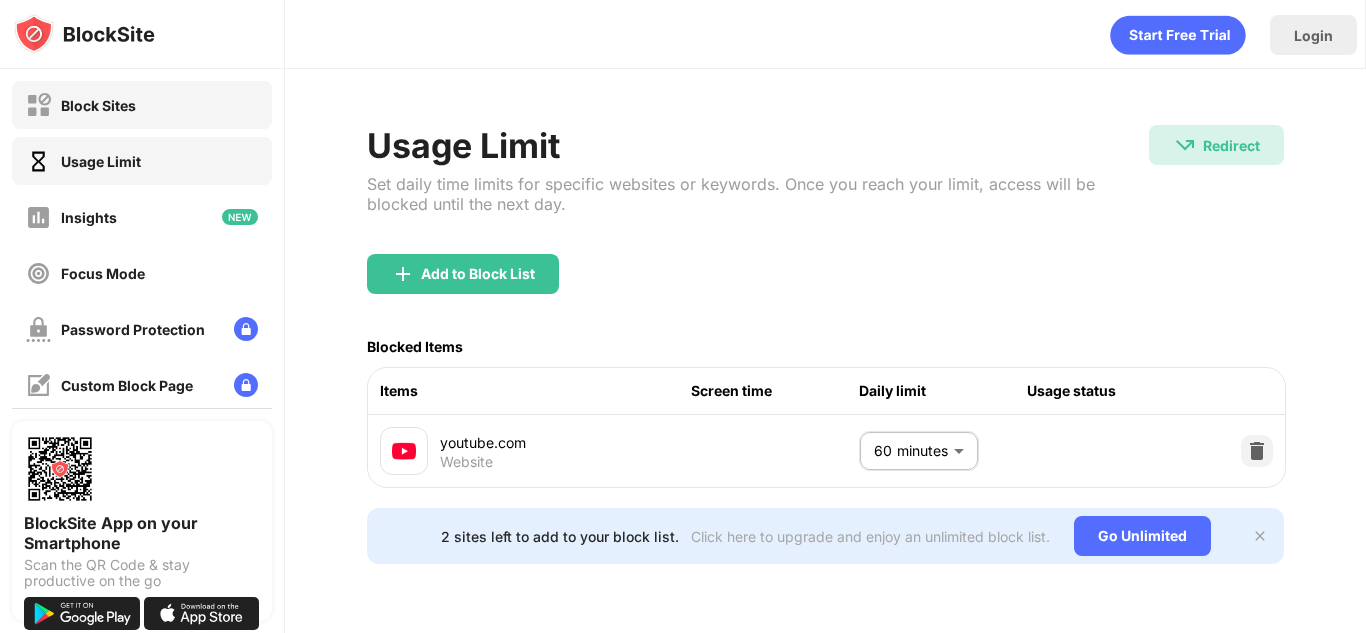 click on "Block Sites" at bounding box center [142, 105] 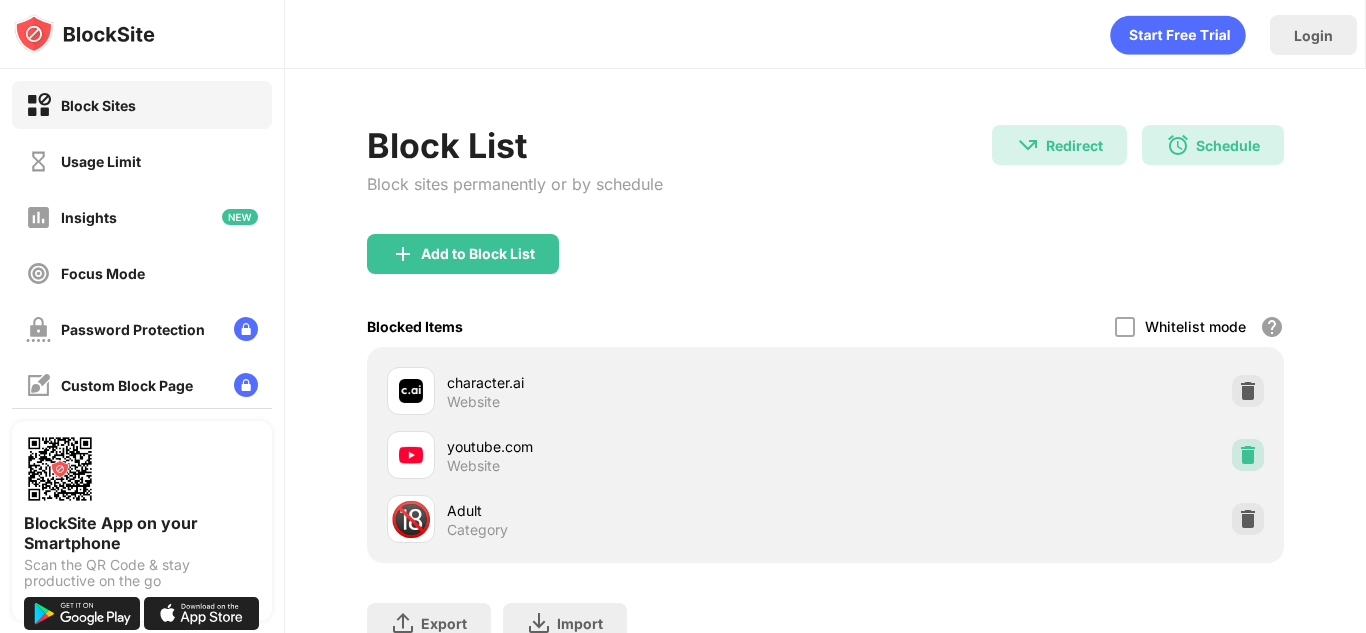 click at bounding box center [1248, 455] 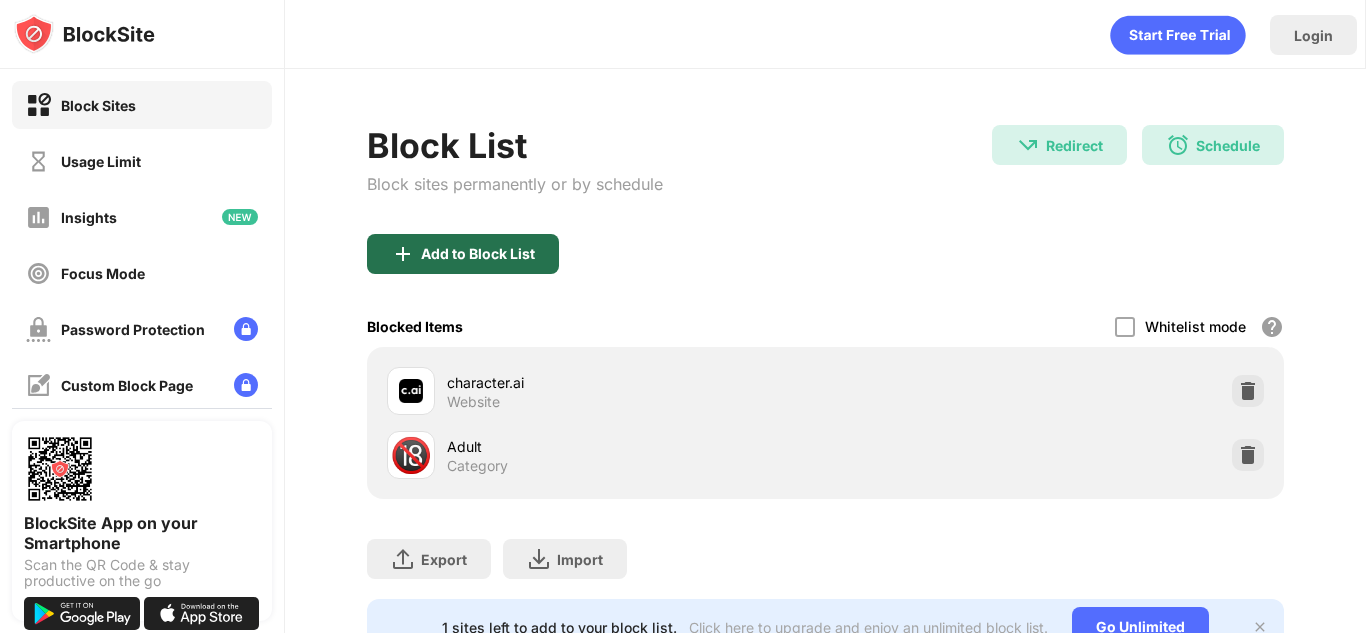 click on "Add to Block List" at bounding box center (463, 254) 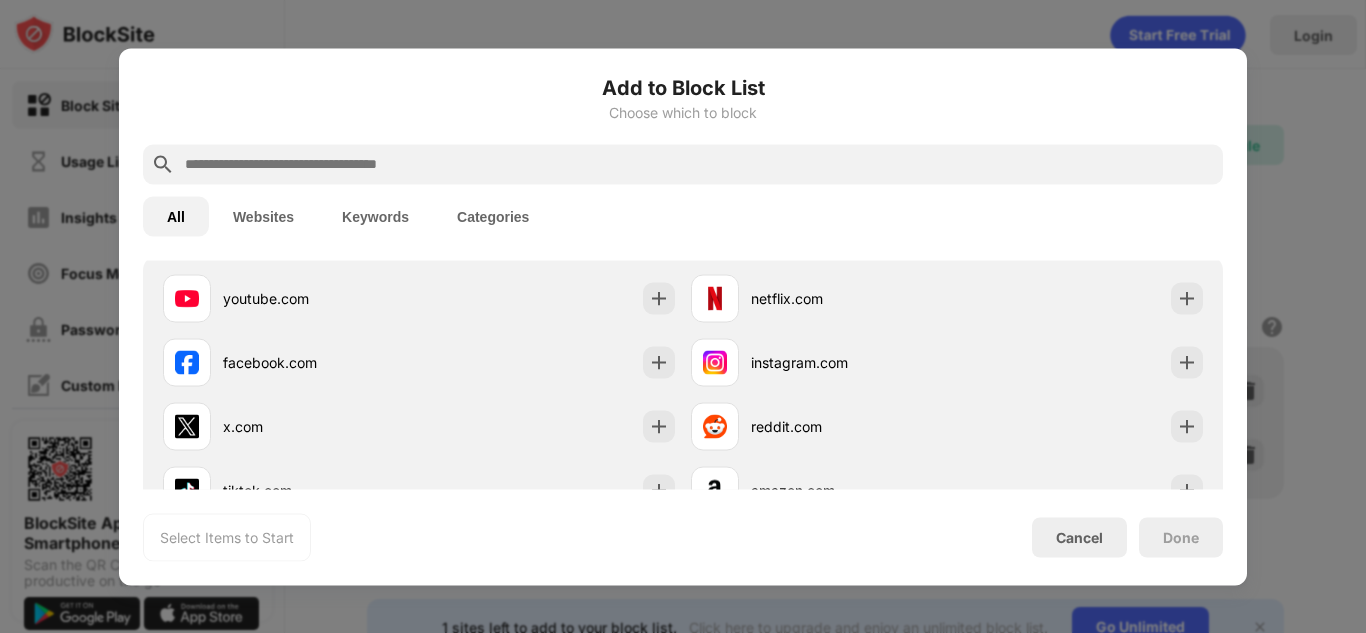 scroll, scrollTop: 354, scrollLeft: 0, axis: vertical 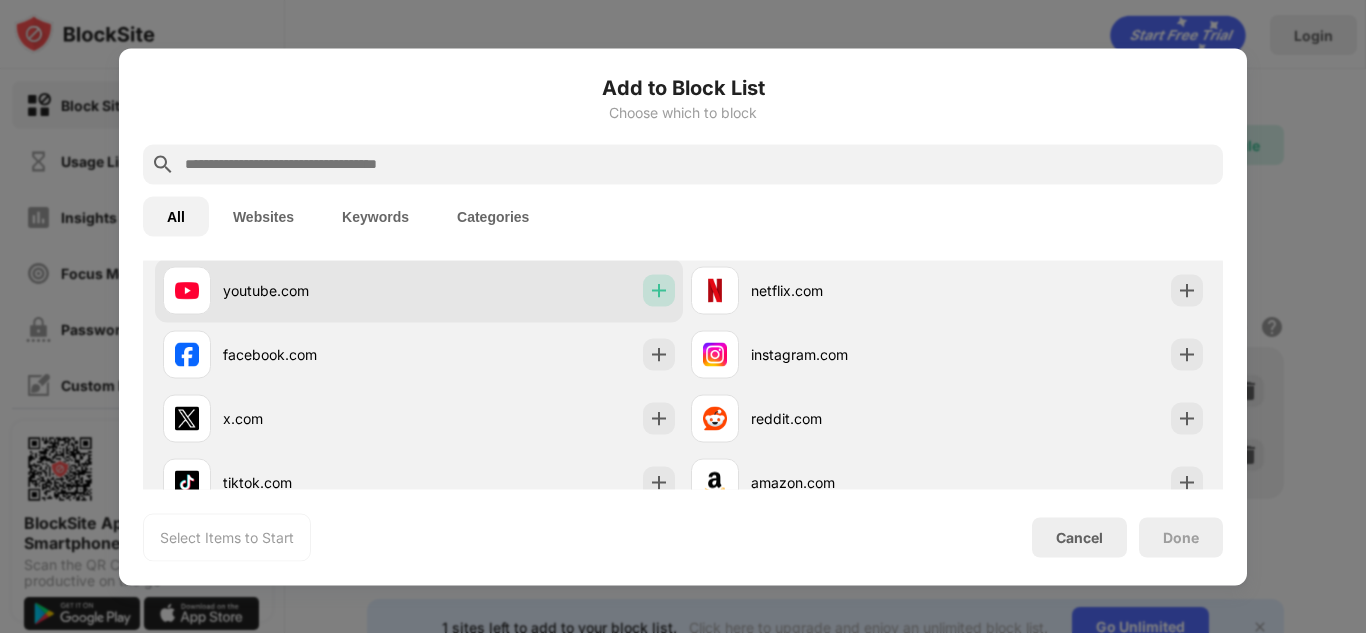 click at bounding box center (659, 290) 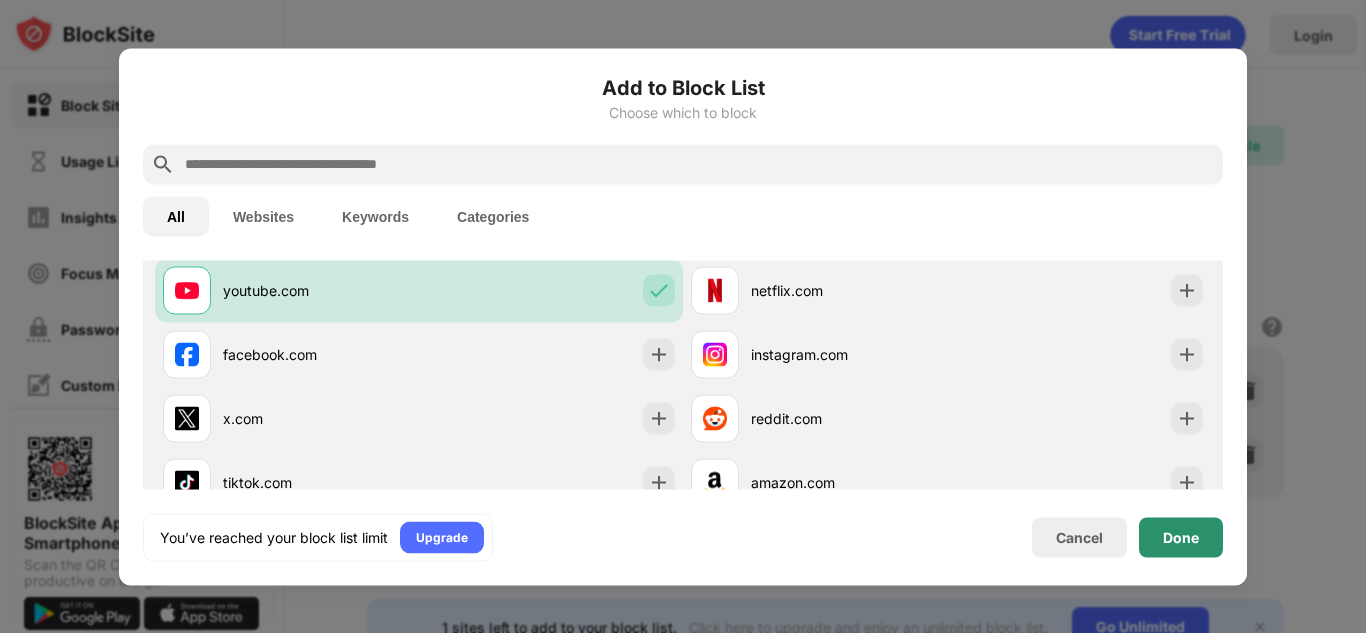 click on "Done" at bounding box center [1181, 537] 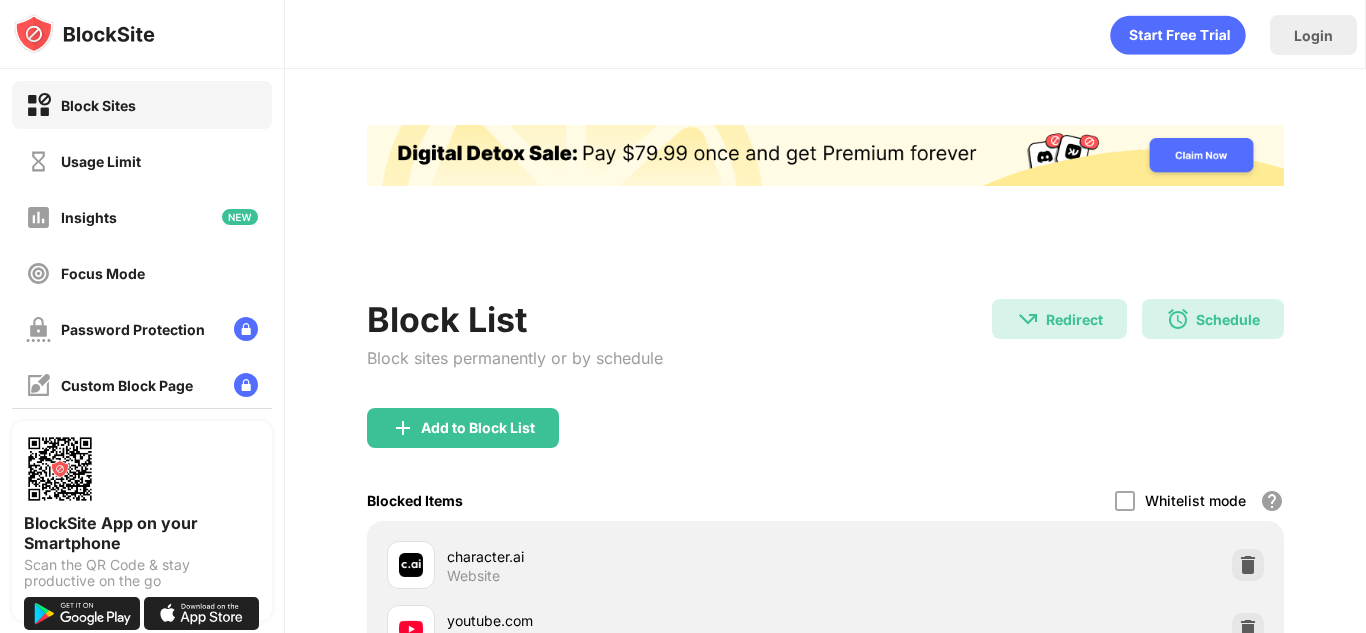 scroll, scrollTop: 0, scrollLeft: 0, axis: both 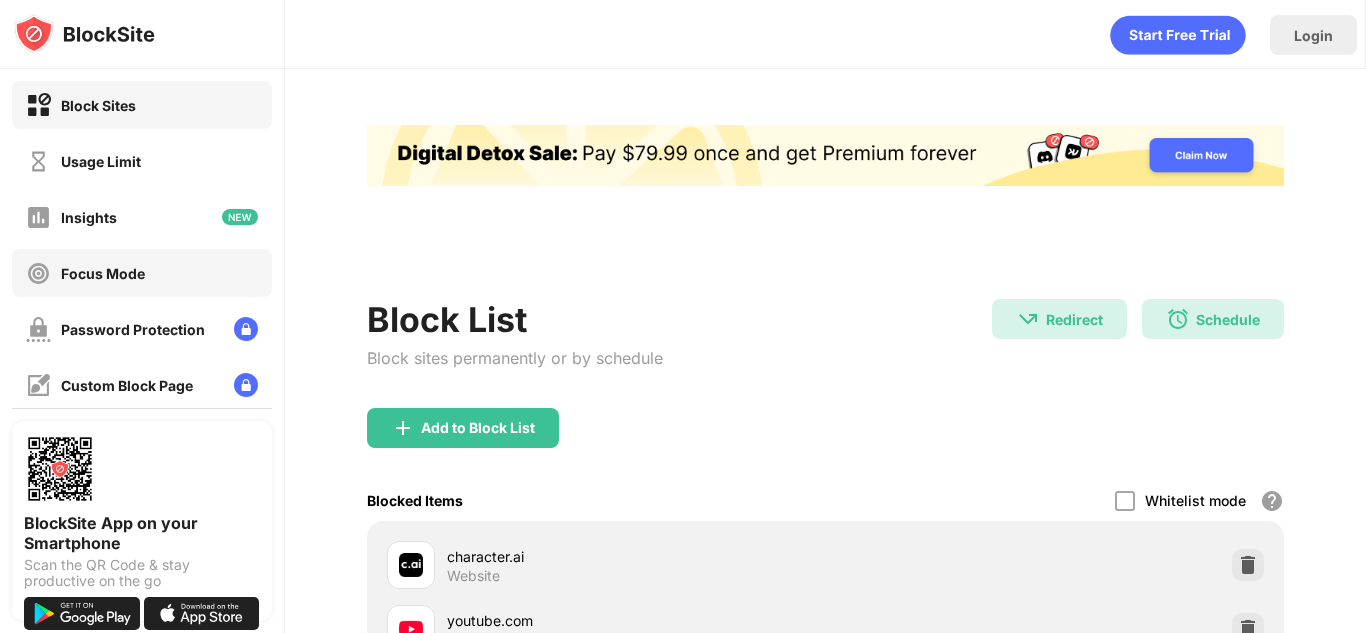 click on "Focus Mode" at bounding box center (103, 273) 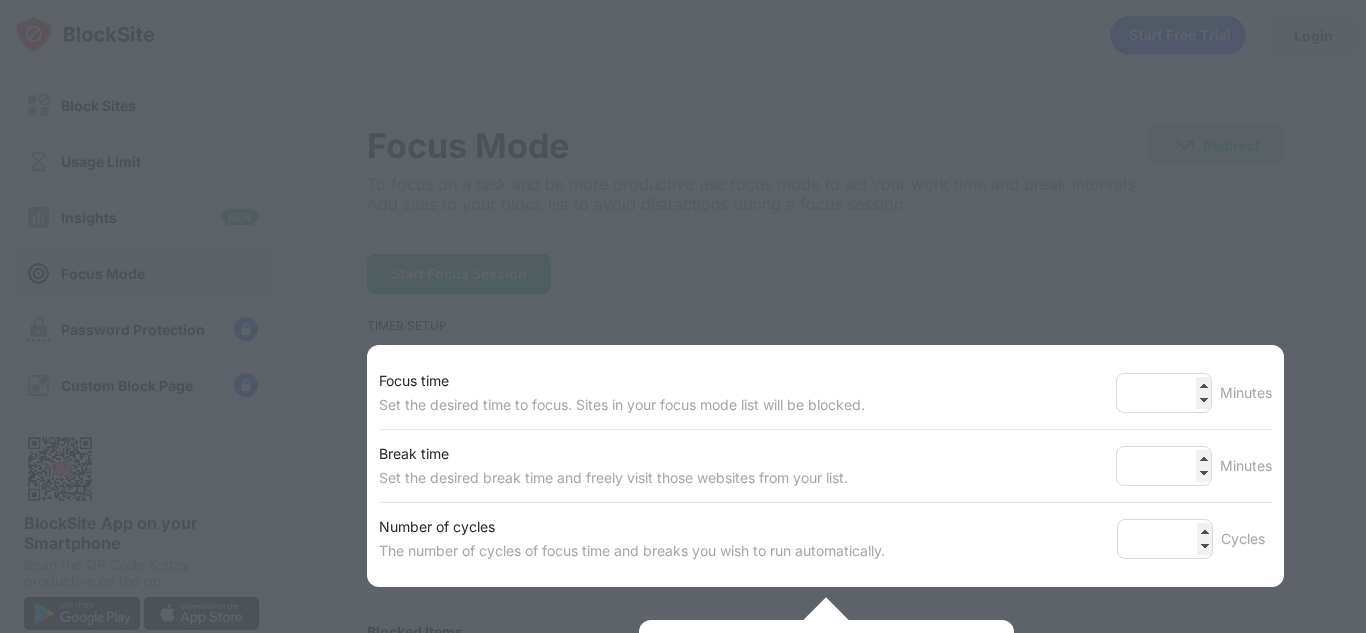click at bounding box center (683, 316) 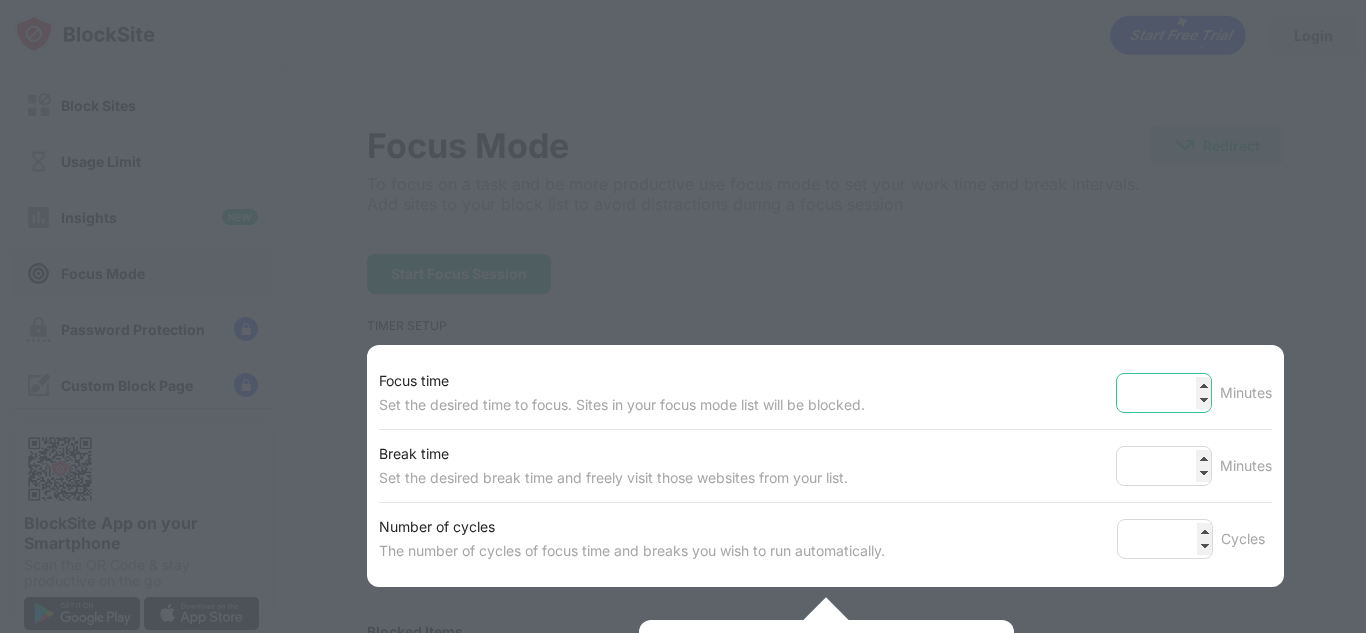 click on "**" at bounding box center [1164, 393] 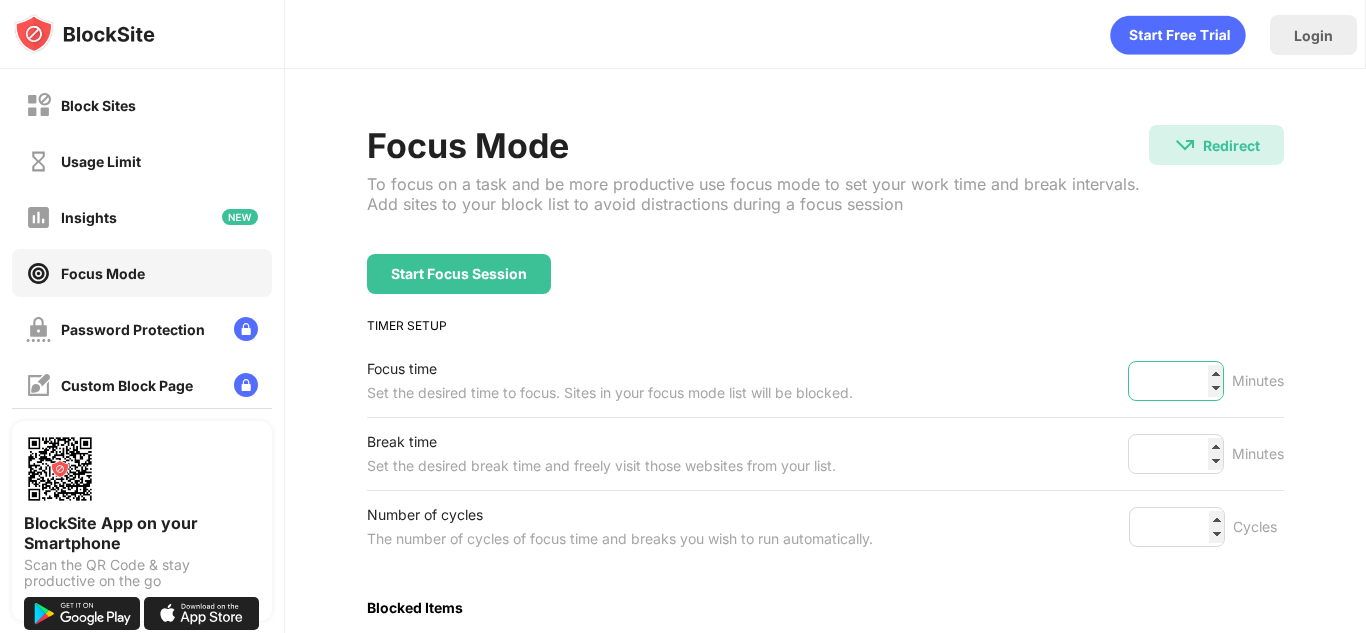 type on "**" 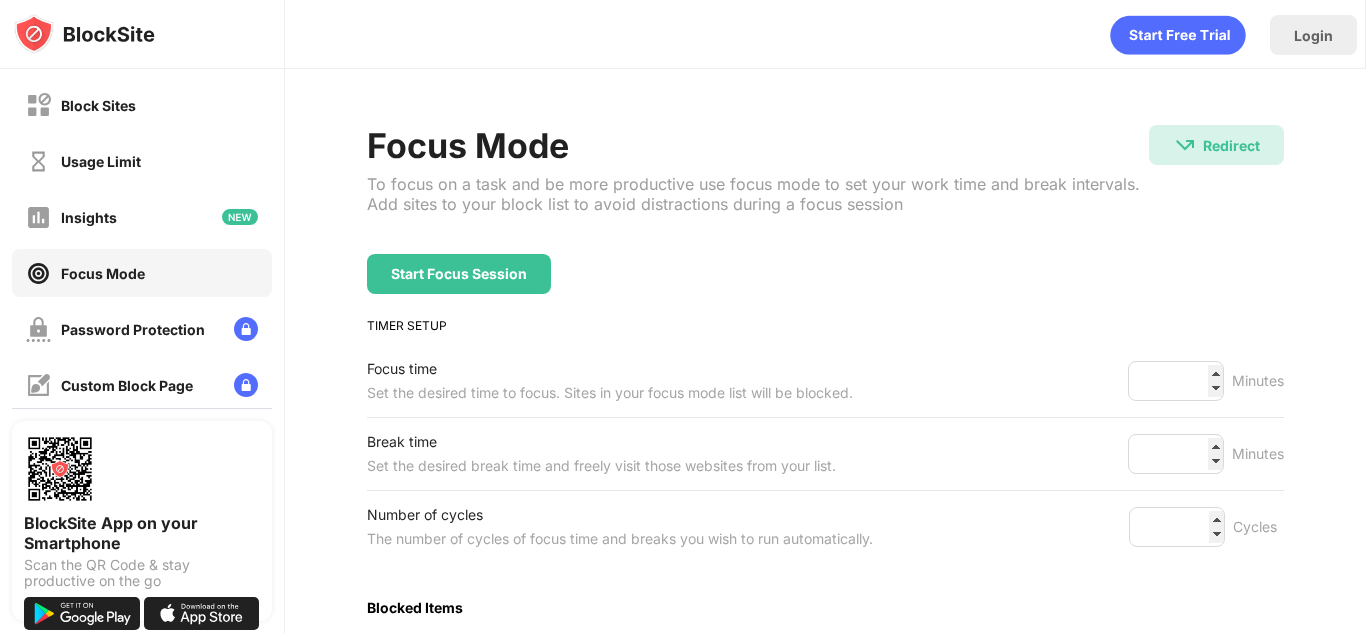 click on "Start Focus Session" at bounding box center (825, 274) 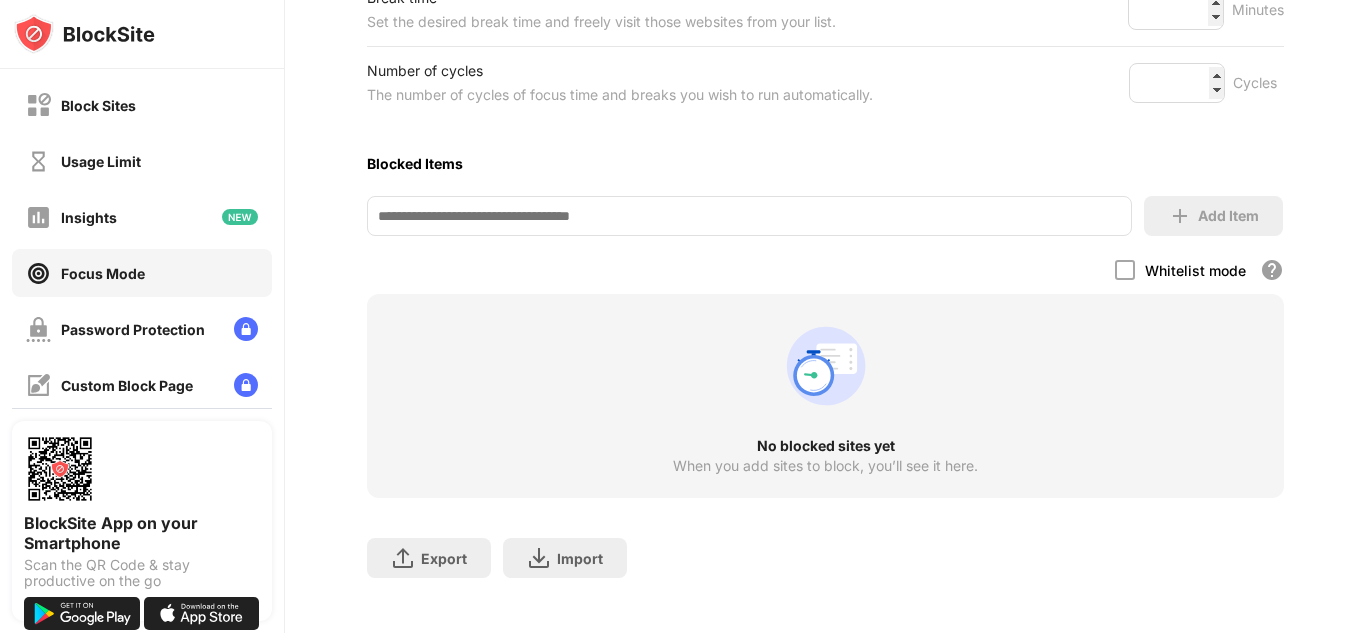 scroll, scrollTop: 450, scrollLeft: 0, axis: vertical 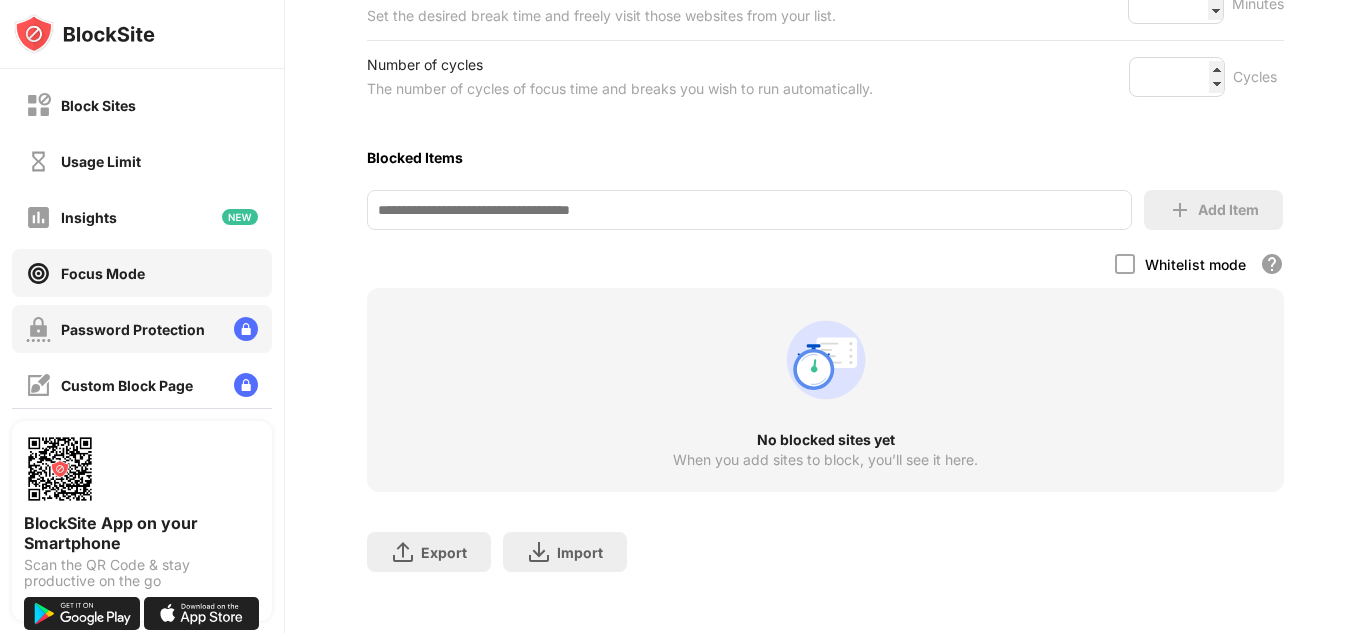 click on "Password Protection" at bounding box center [115, 329] 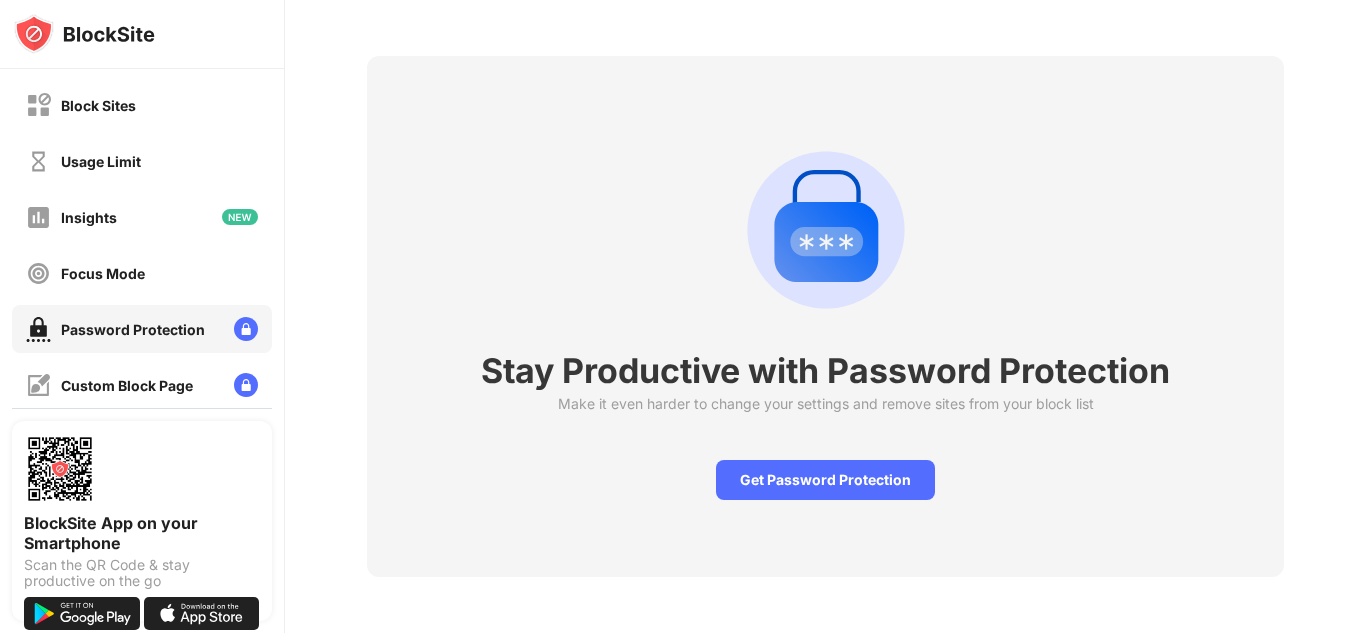 scroll, scrollTop: 84, scrollLeft: 0, axis: vertical 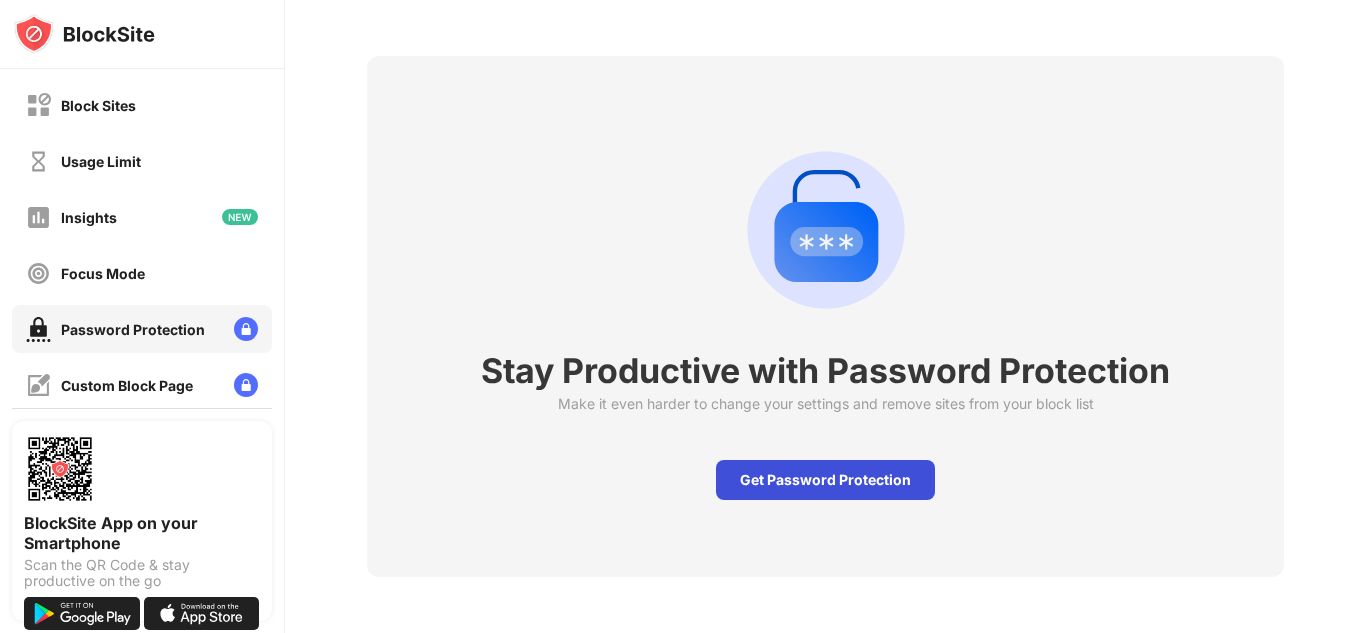 click on "Get Password Protection" at bounding box center [825, 480] 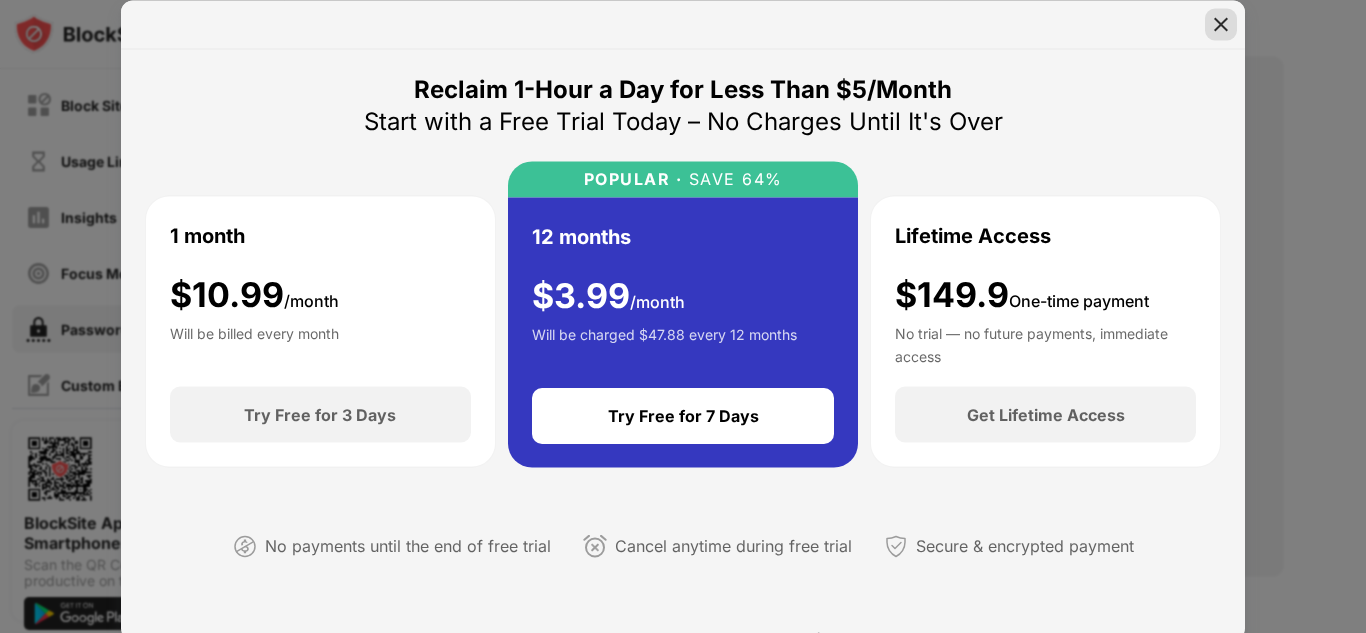 click at bounding box center (1221, 24) 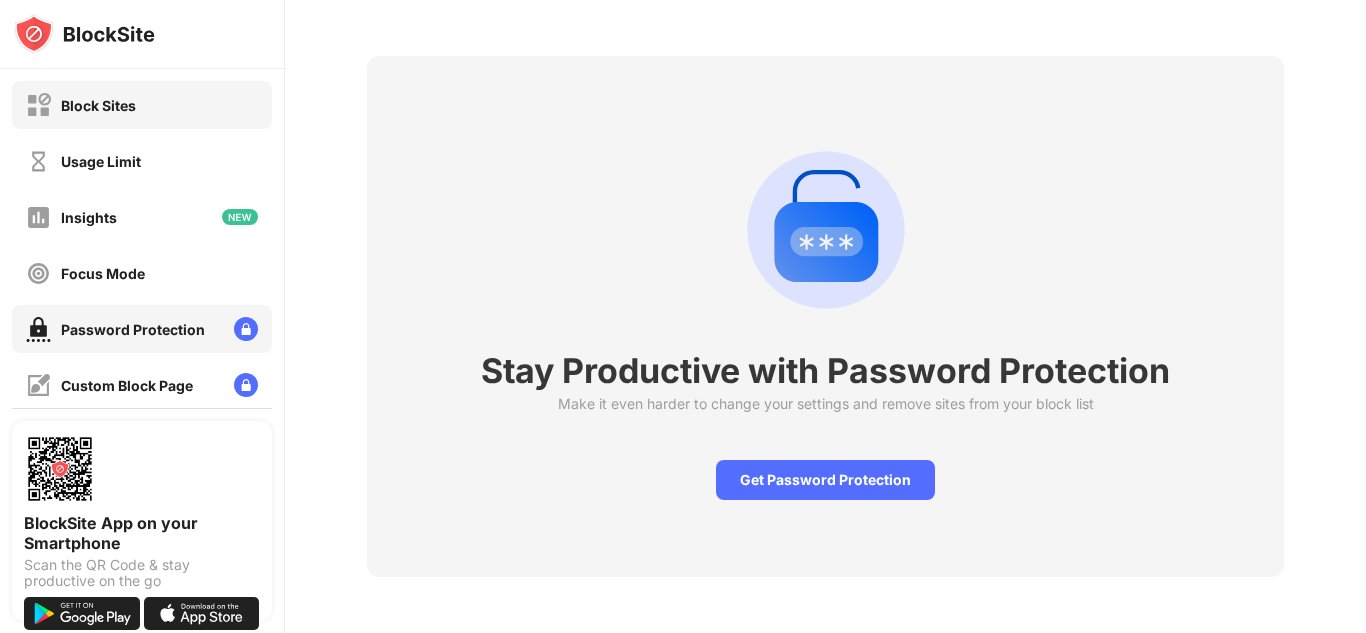 click on "Block Sites" at bounding box center (81, 105) 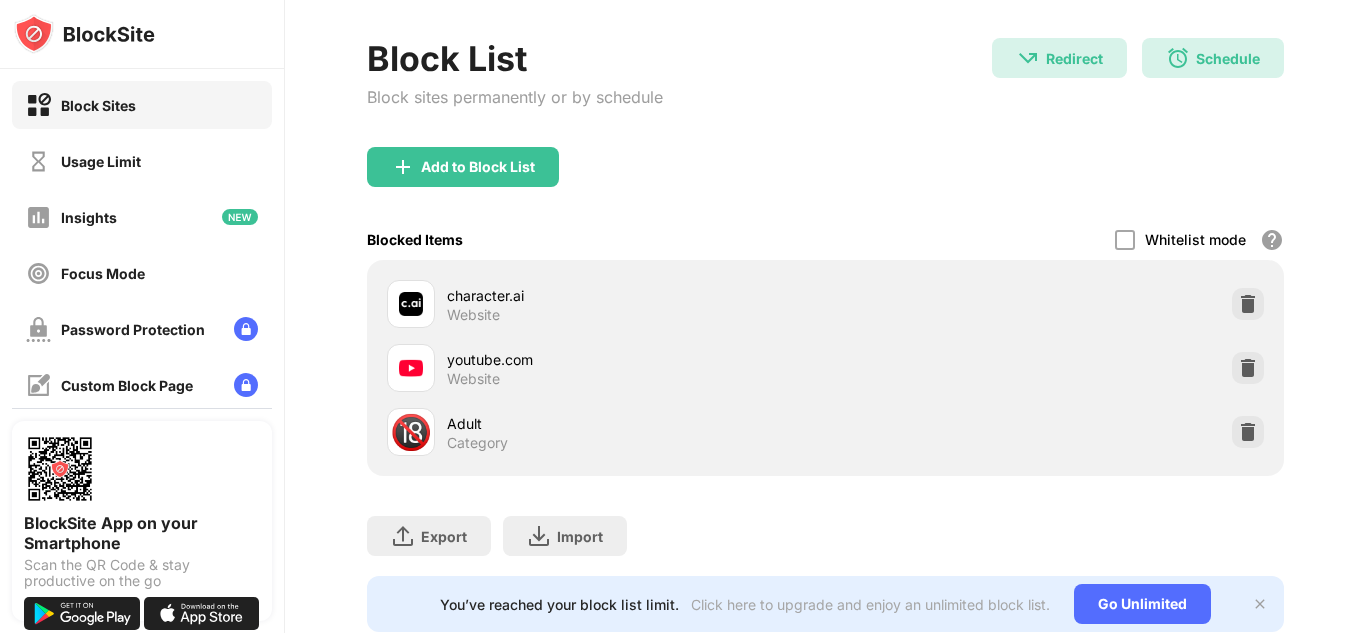 scroll, scrollTop: 0, scrollLeft: 0, axis: both 